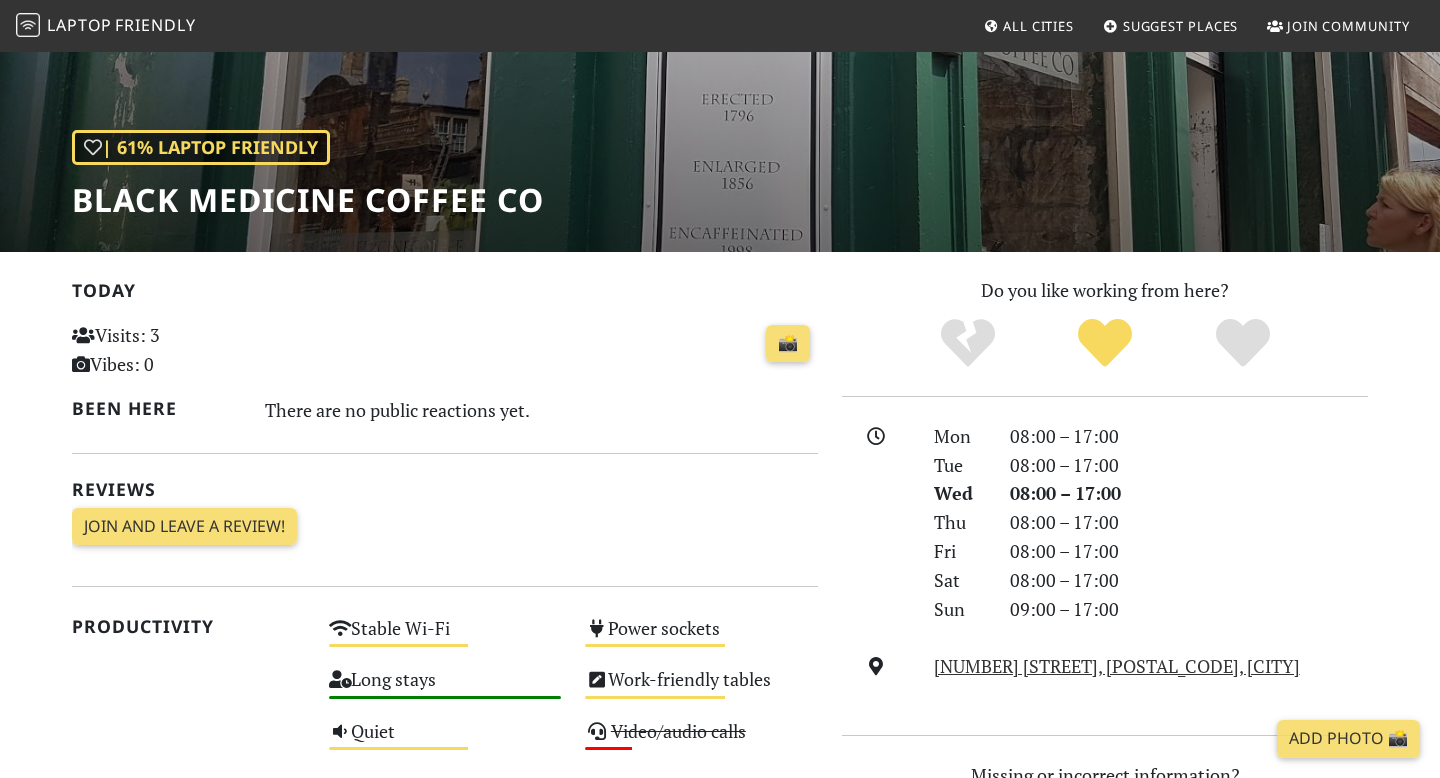 scroll, scrollTop: 0, scrollLeft: 0, axis: both 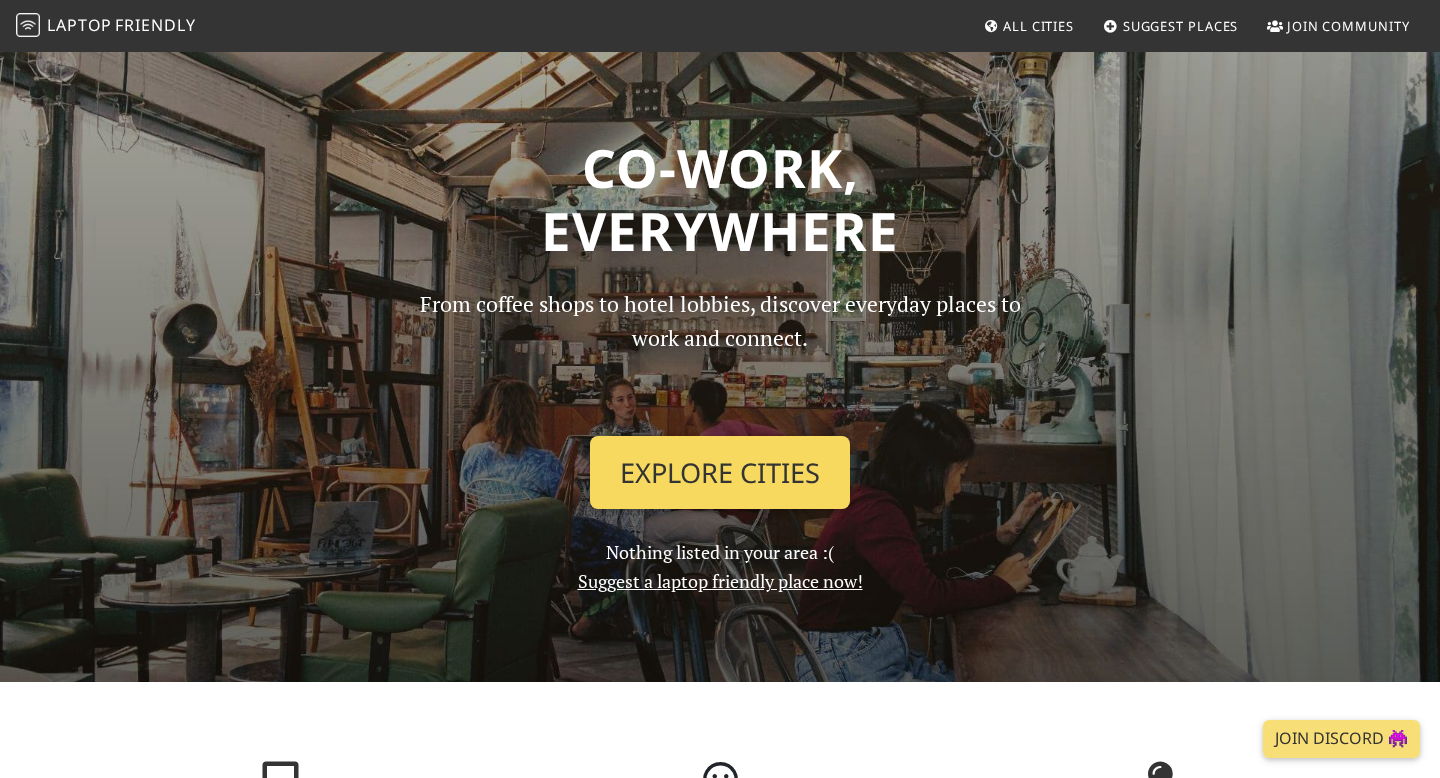 click on "Explore Cities" at bounding box center (720, 473) 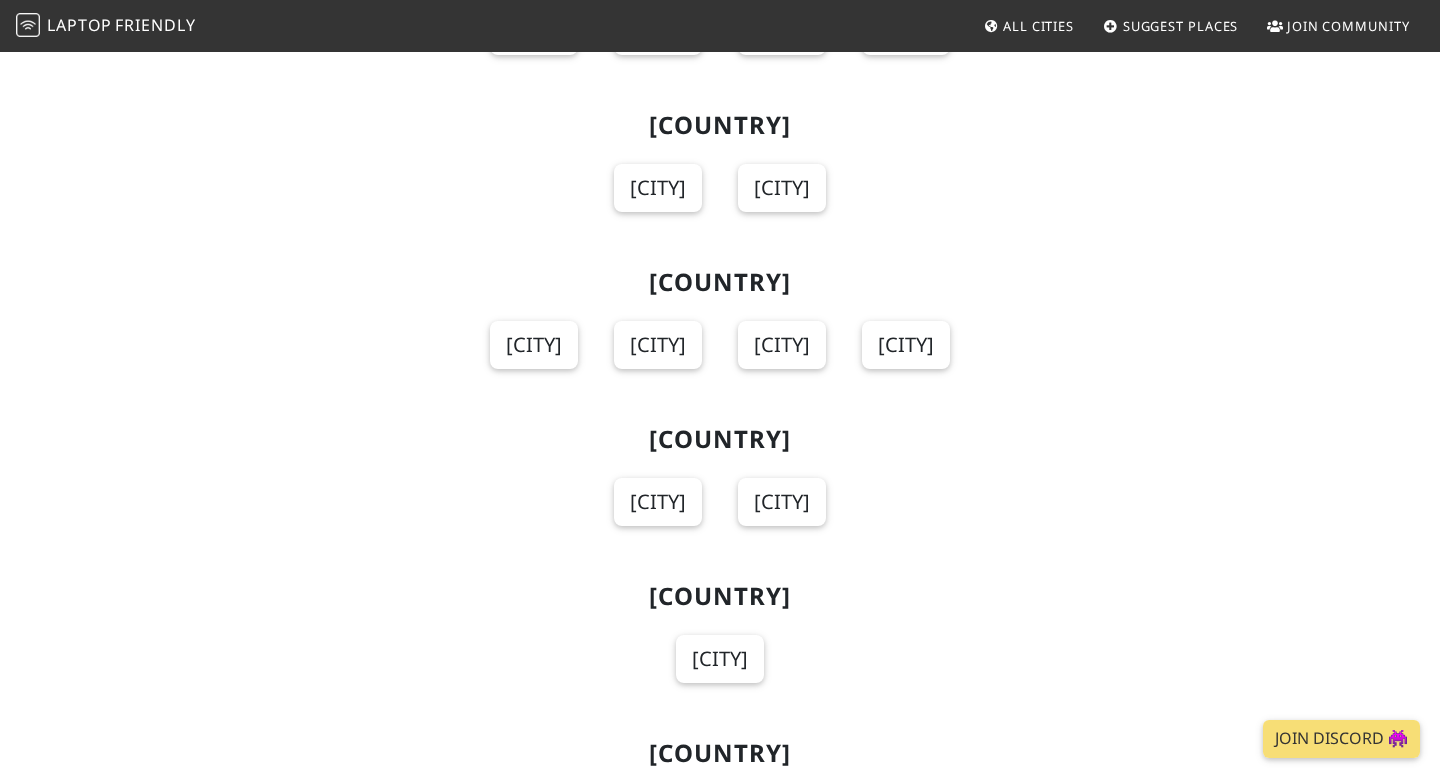 scroll, scrollTop: 21276, scrollLeft: 0, axis: vertical 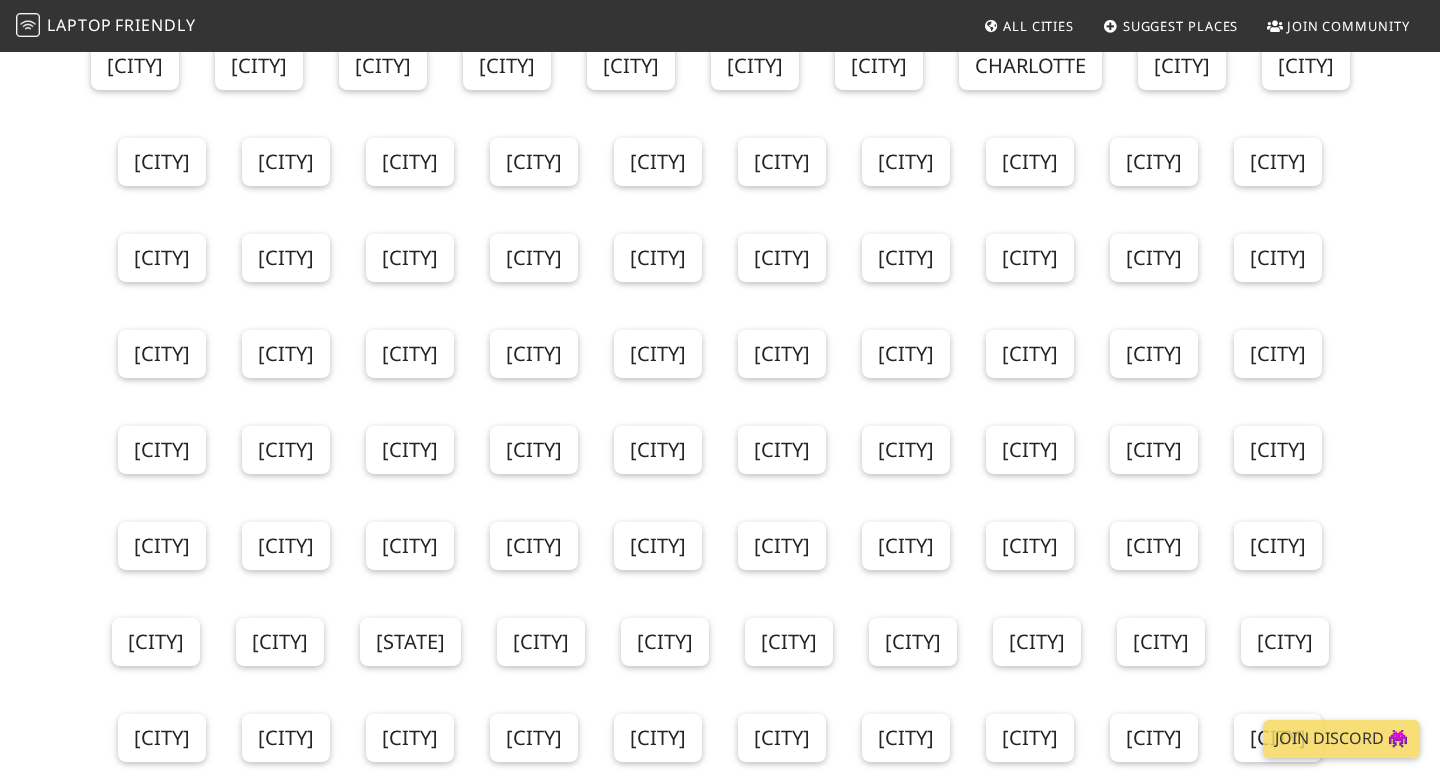 click on "Edinburgh" at bounding box center [1216, -763] 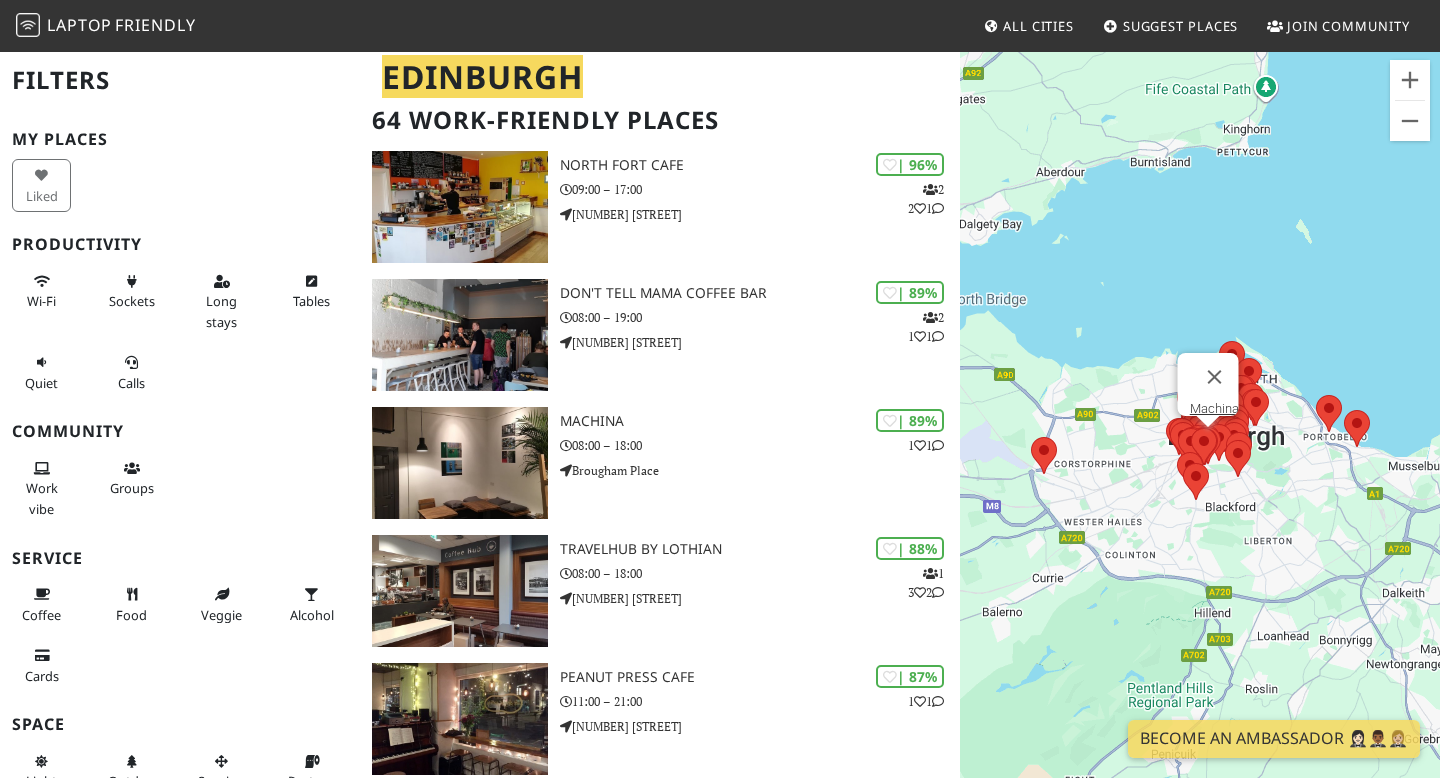 scroll, scrollTop: 399, scrollLeft: 0, axis: vertical 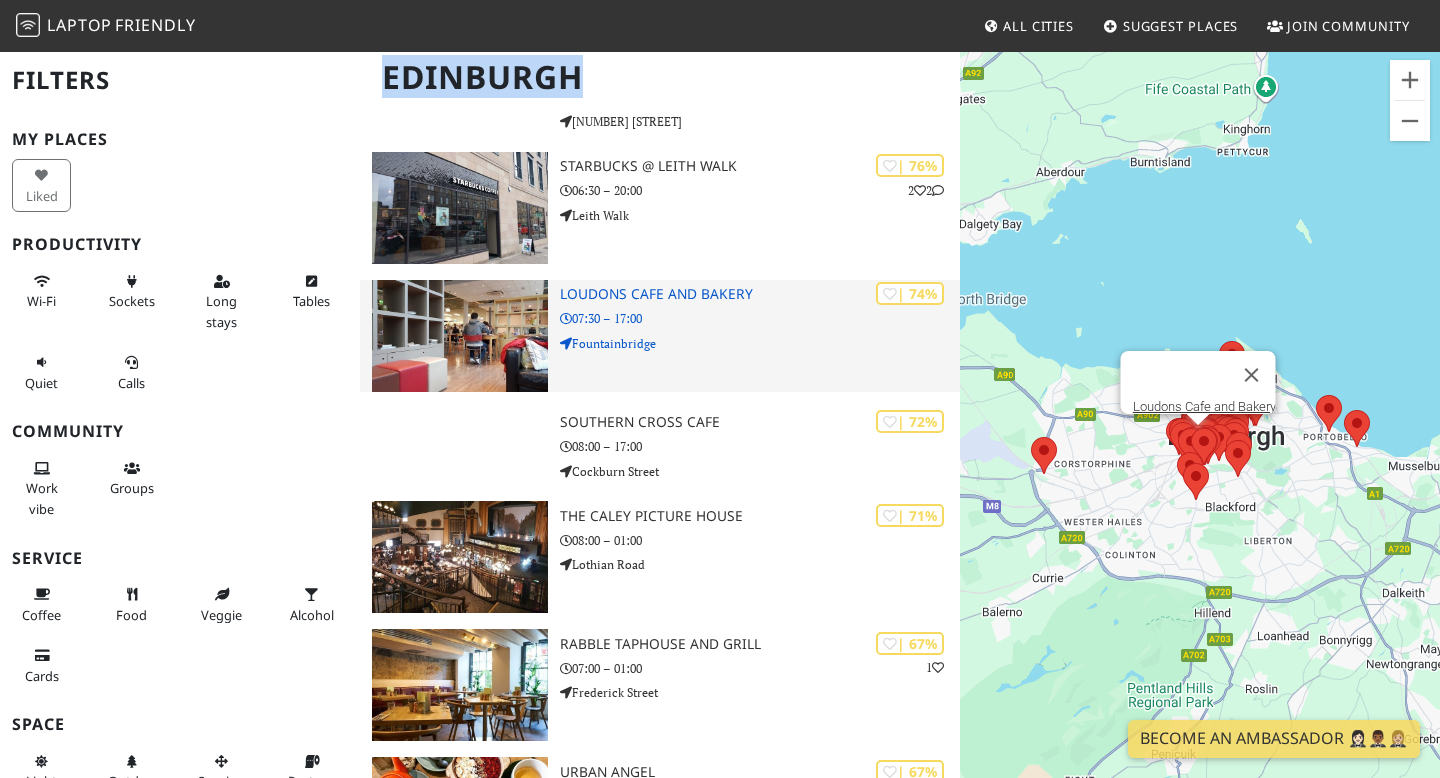 click on "Loudons Cafe and Bakery" at bounding box center (760, 294) 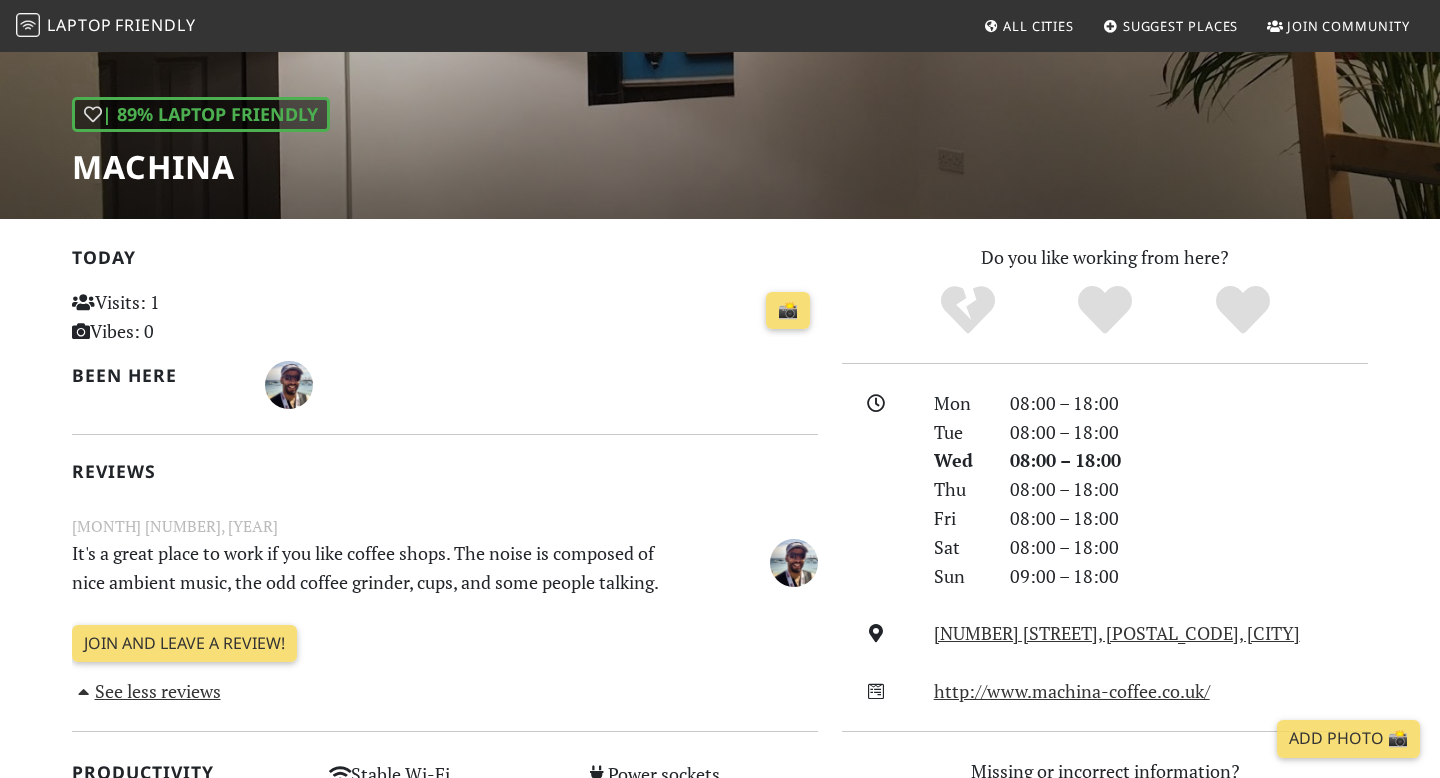 scroll, scrollTop: 528, scrollLeft: 0, axis: vertical 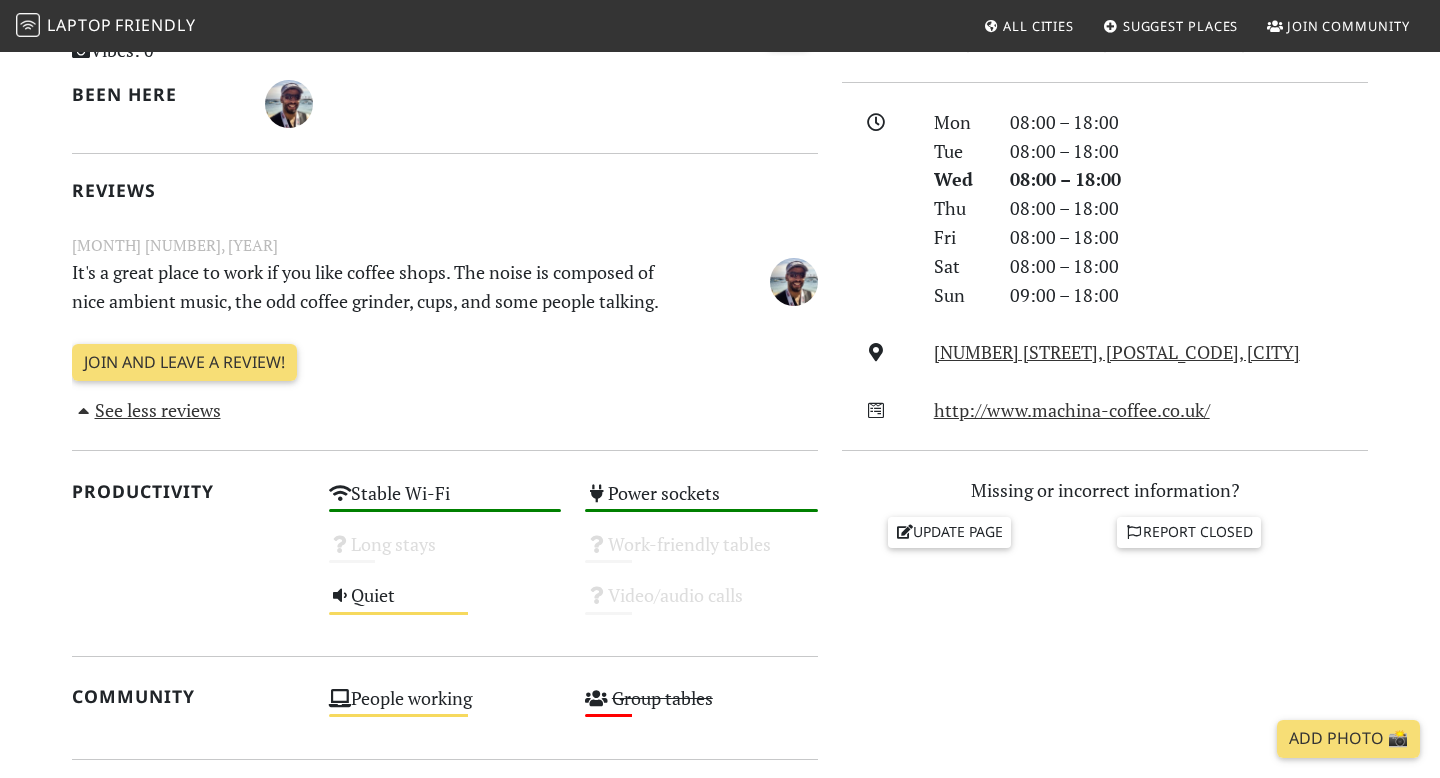 click on "It's a great place to work if you like coffee shops.
The noise is composed of nice ambient music, the odd coffee grinder, cups, and some people talking." at bounding box center (381, 287) 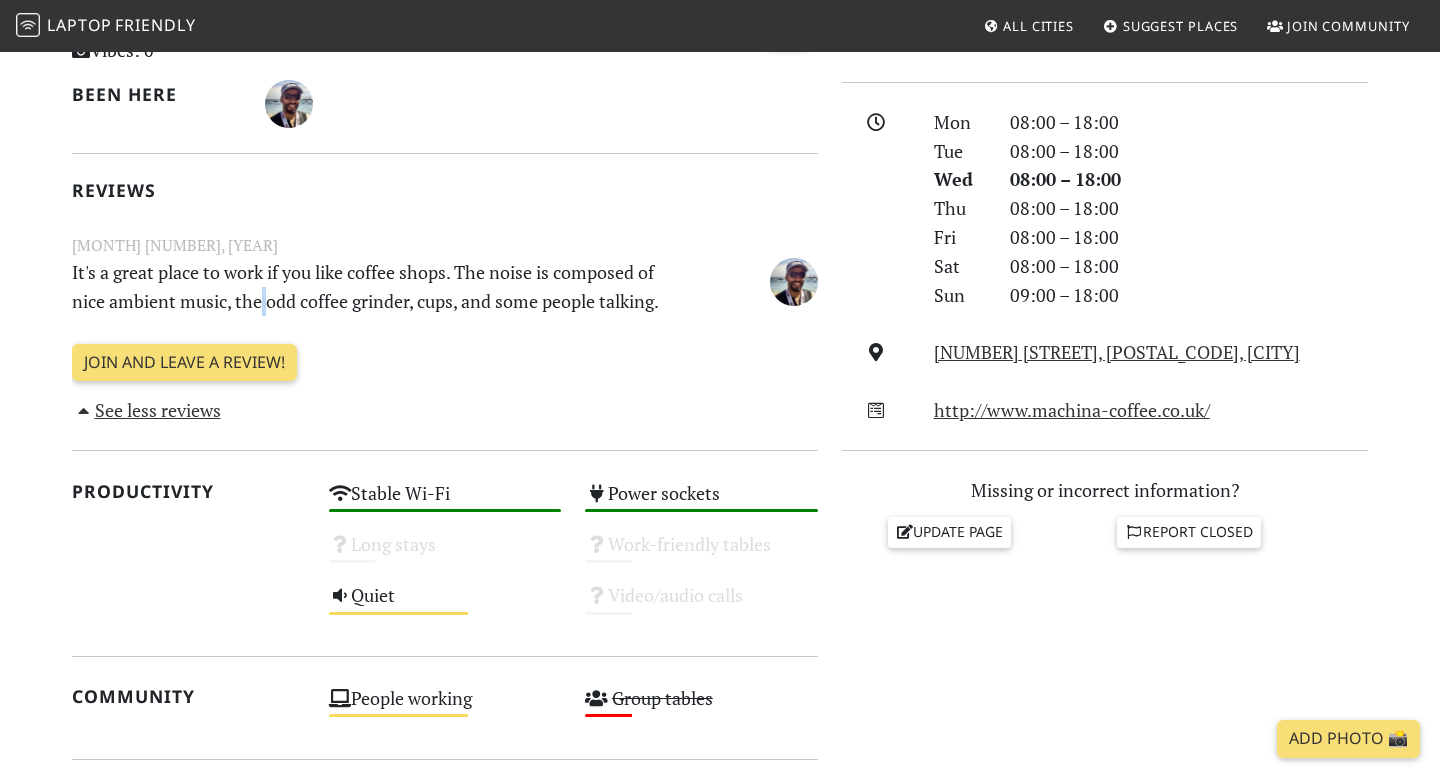 click on "It's a great place to work if you like coffee shops.
The noise is composed of nice ambient music, the odd coffee grinder, cups, and some people talking." at bounding box center (381, 287) 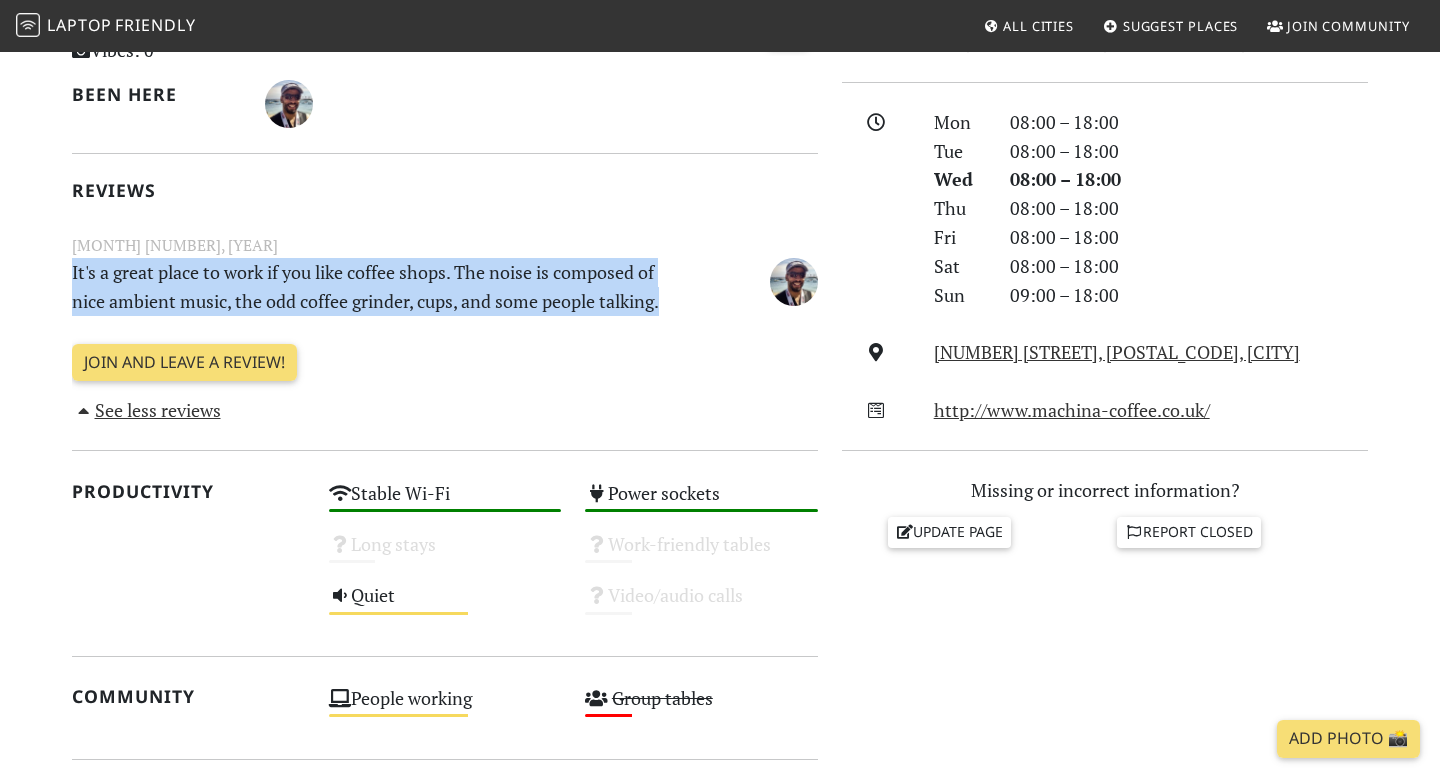 click on "It's a great place to work if you like coffee shops.
The noise is composed of nice ambient music, the odd coffee grinder, cups, and some people talking." at bounding box center [381, 287] 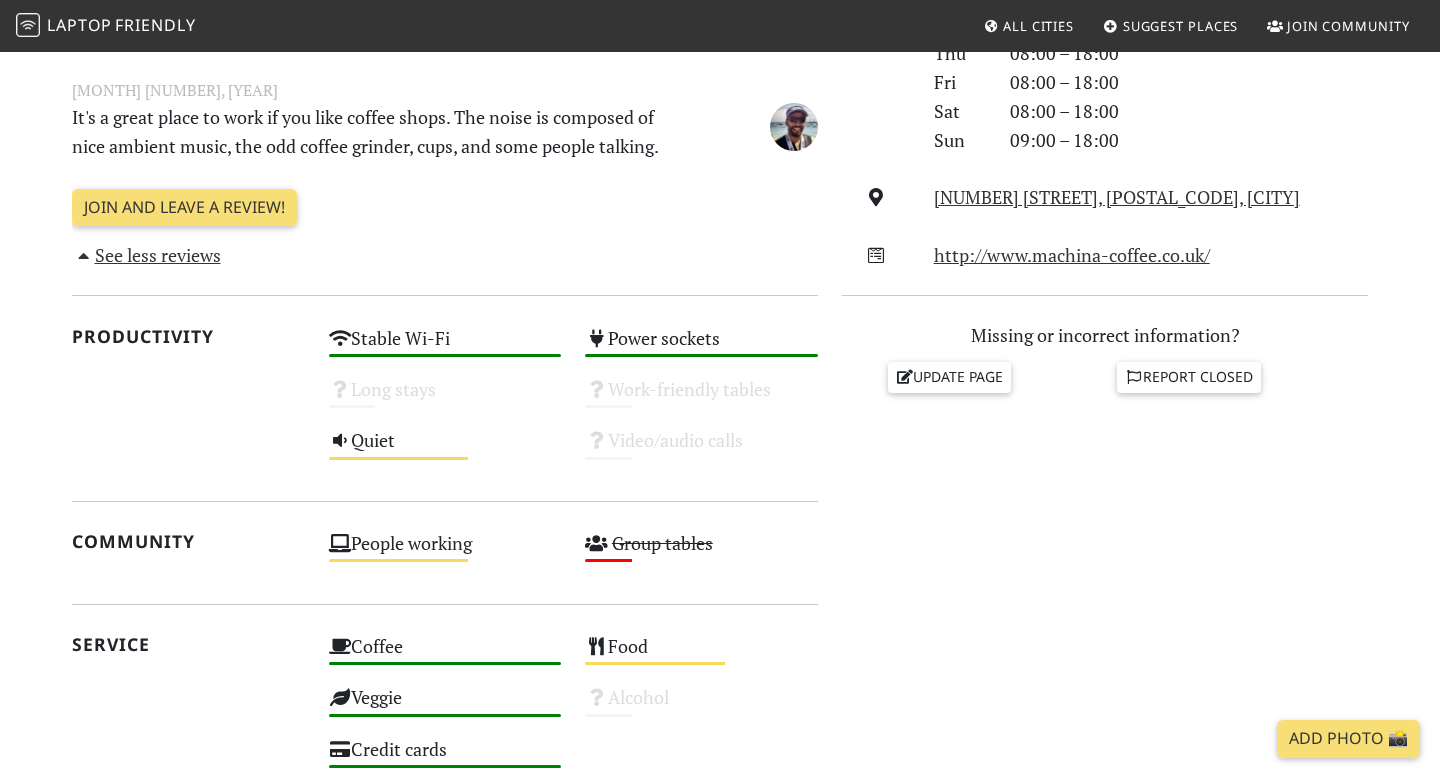 scroll, scrollTop: 708, scrollLeft: 0, axis: vertical 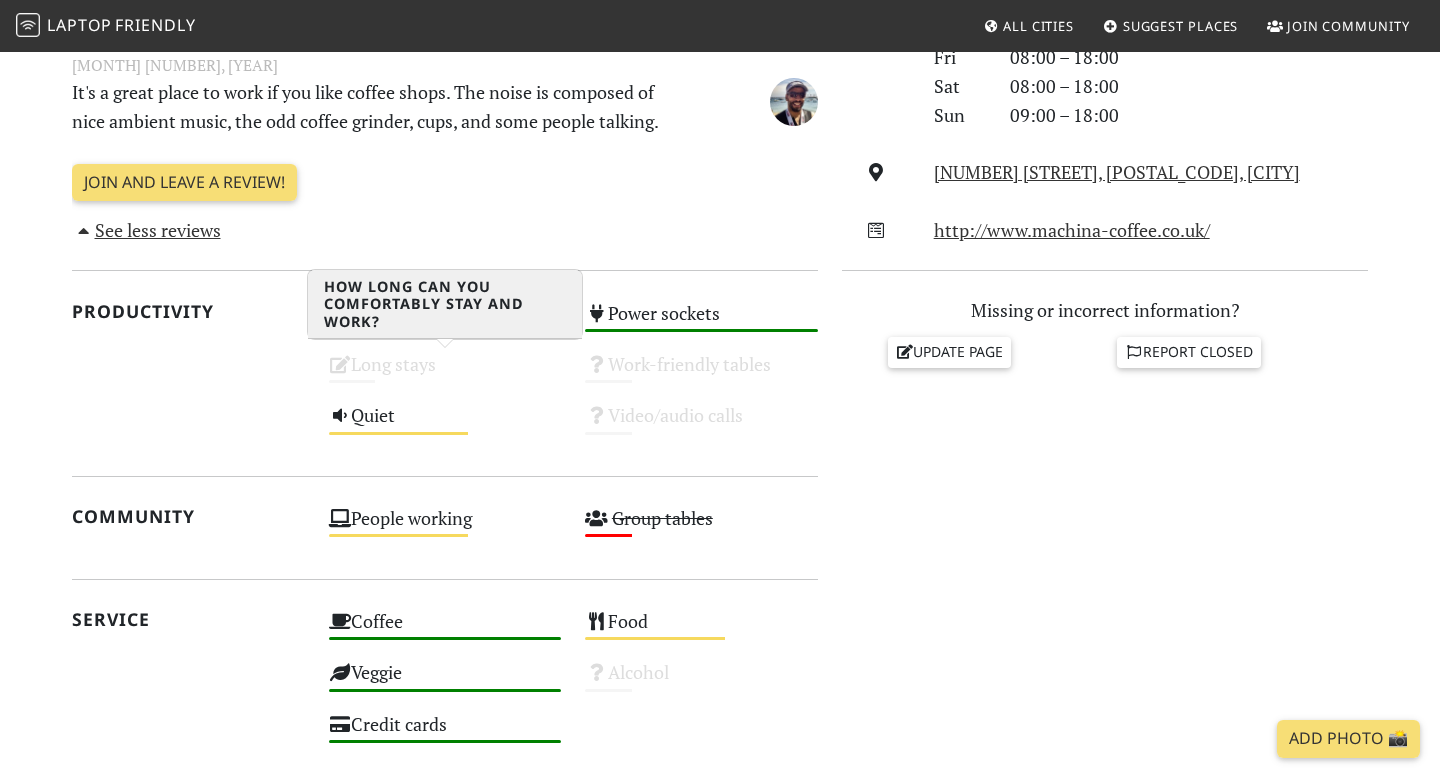 click on "Long stays
Unknown" at bounding box center (445, 373) 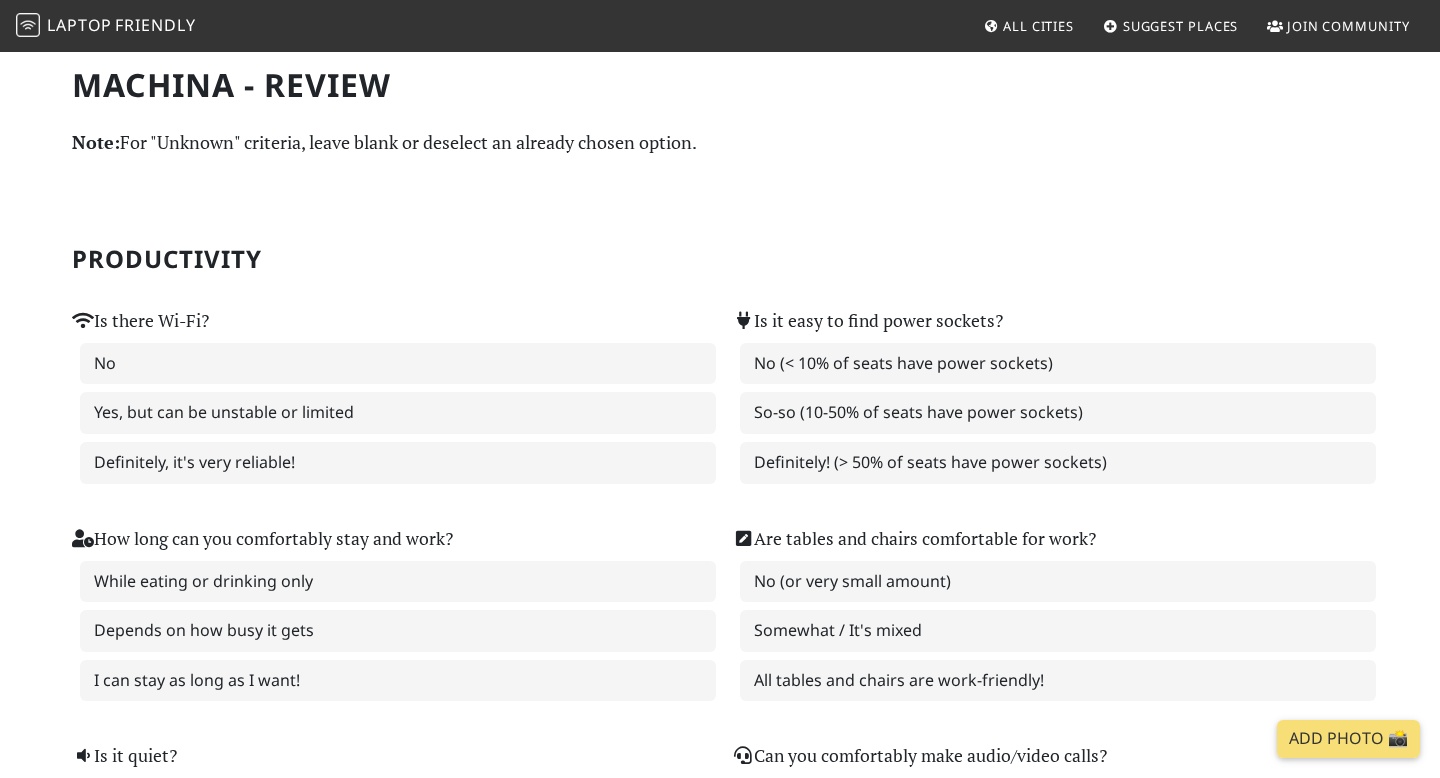 scroll, scrollTop: 0, scrollLeft: 0, axis: both 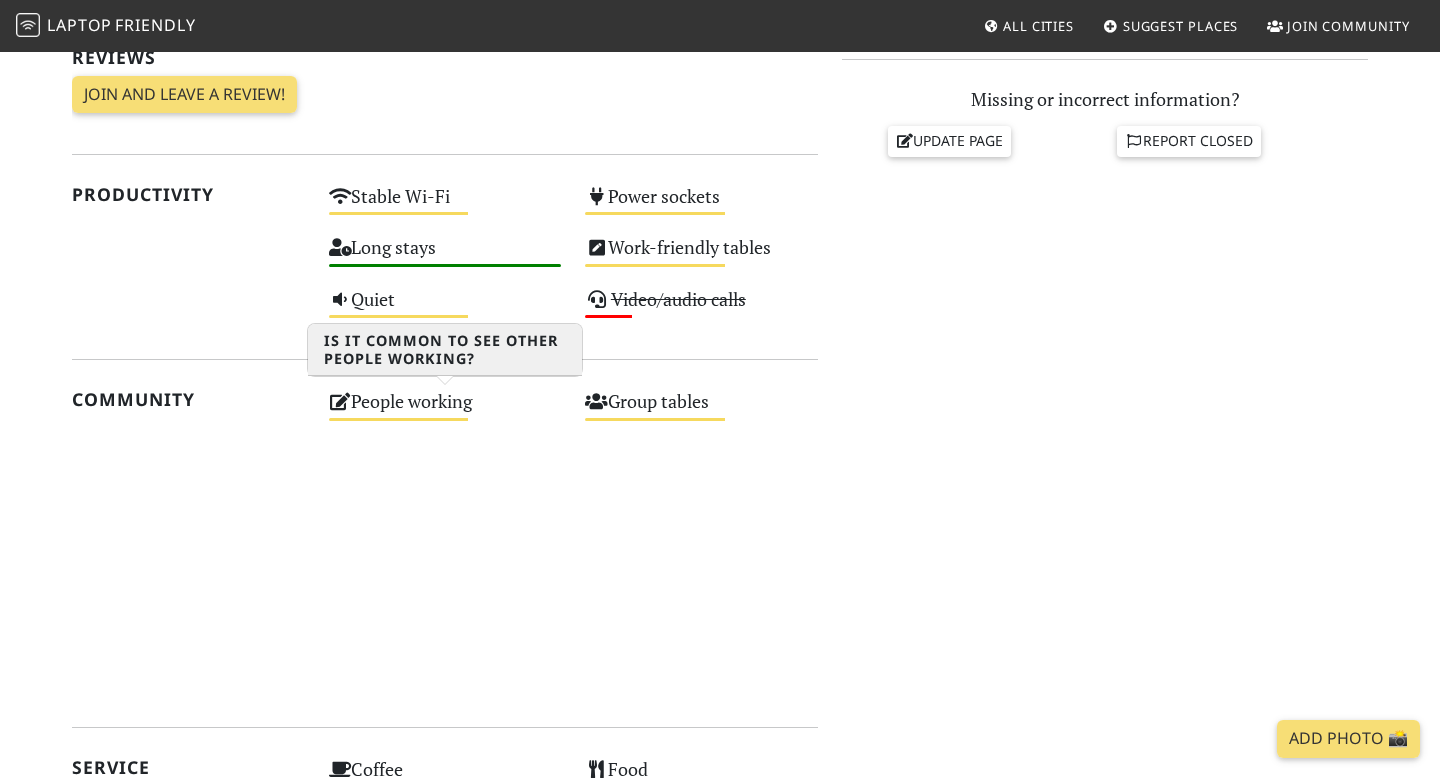 click on "People working
Medium" at bounding box center [445, 410] 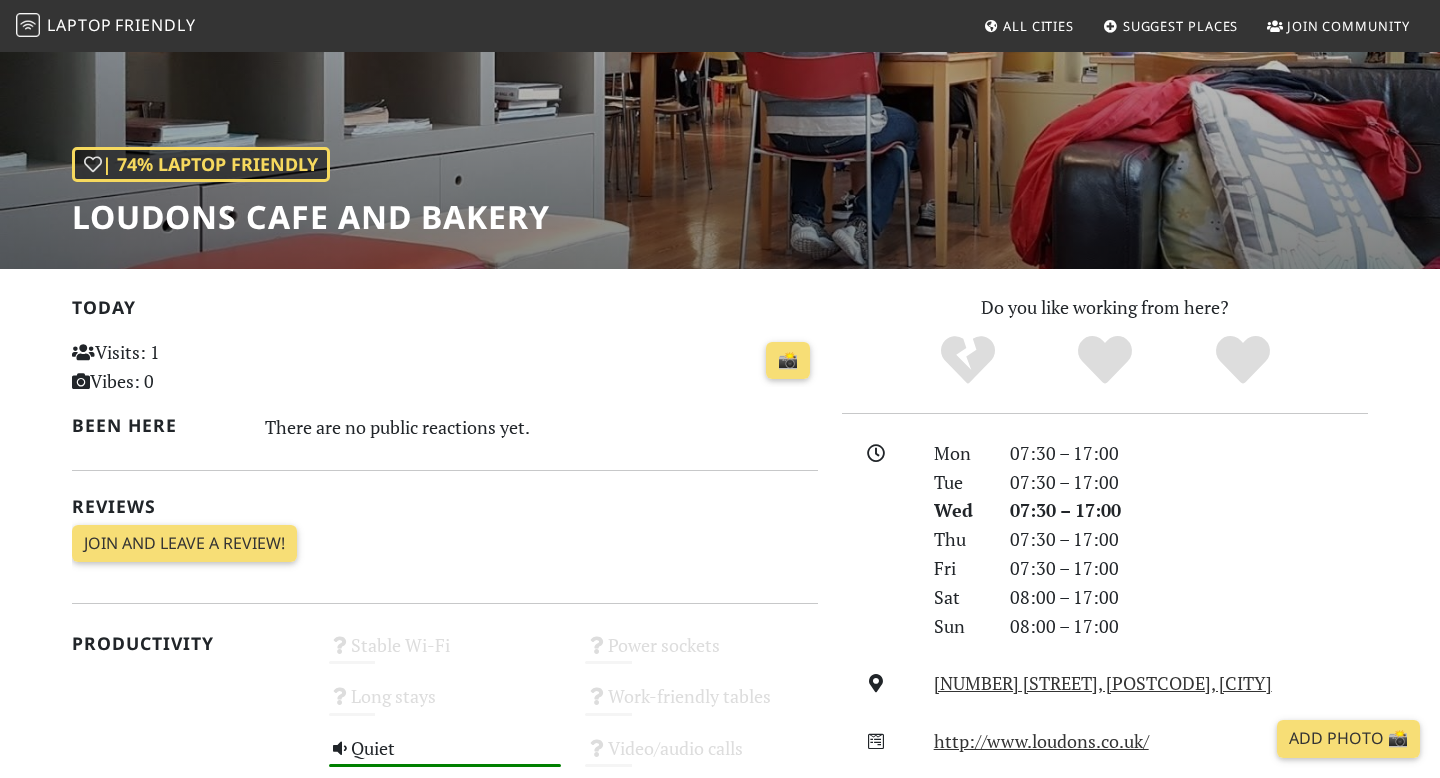 scroll, scrollTop: 0, scrollLeft: 0, axis: both 